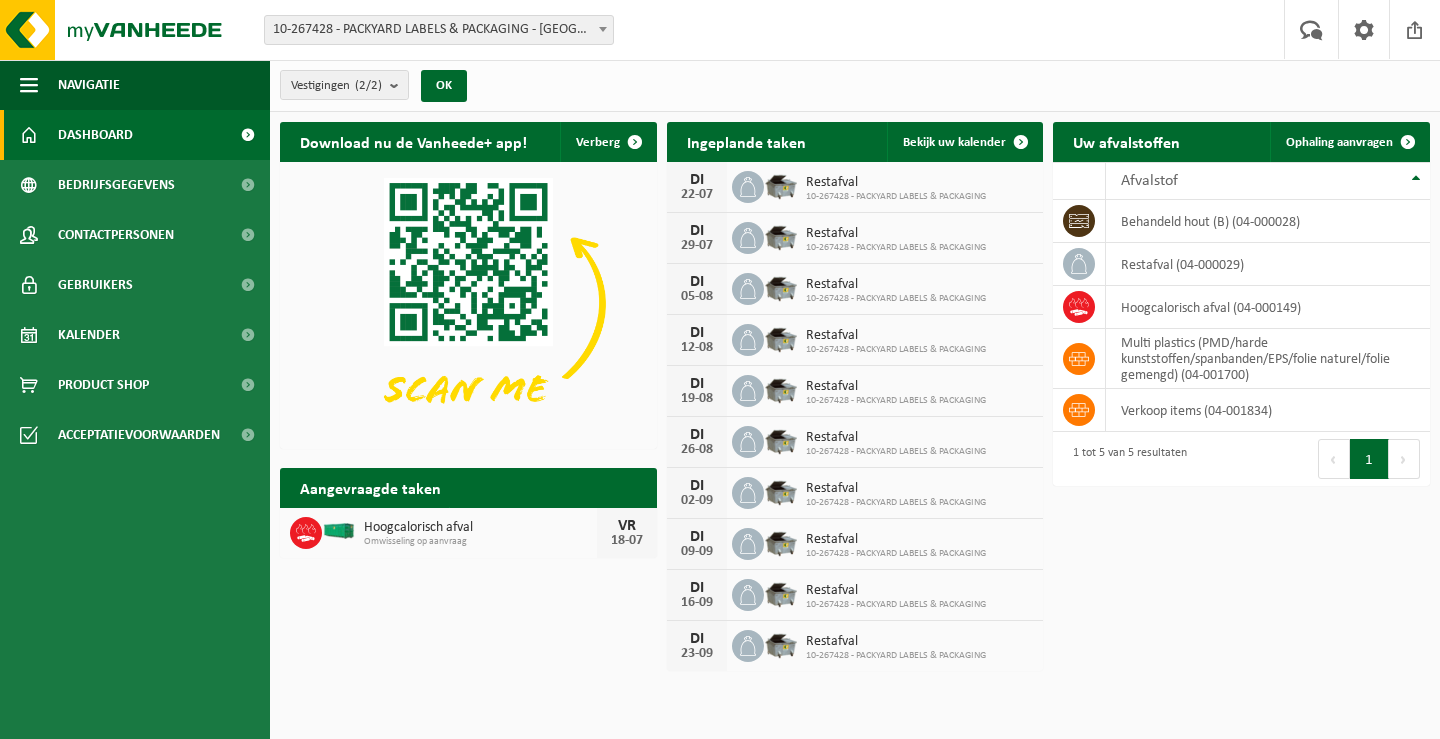 scroll, scrollTop: 0, scrollLeft: 0, axis: both 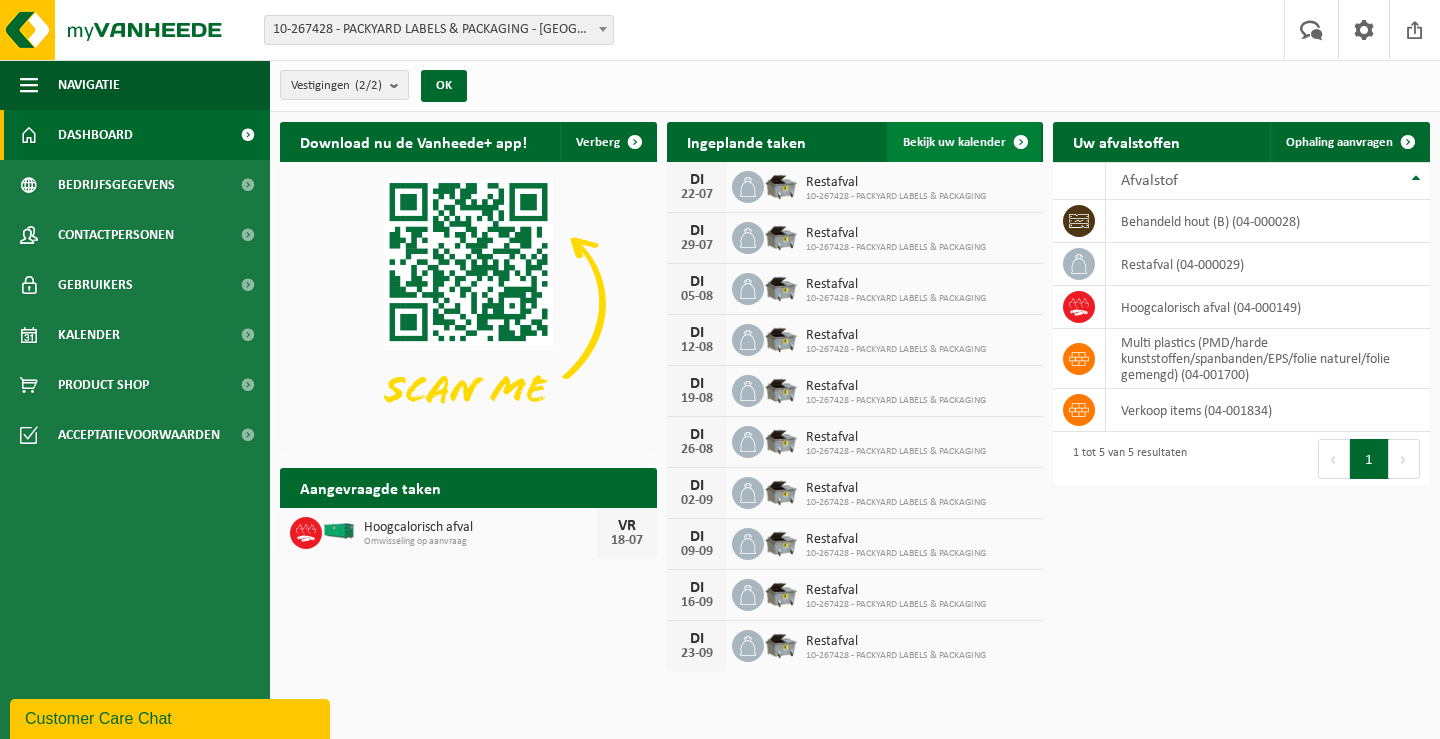 click at bounding box center (1021, 142) 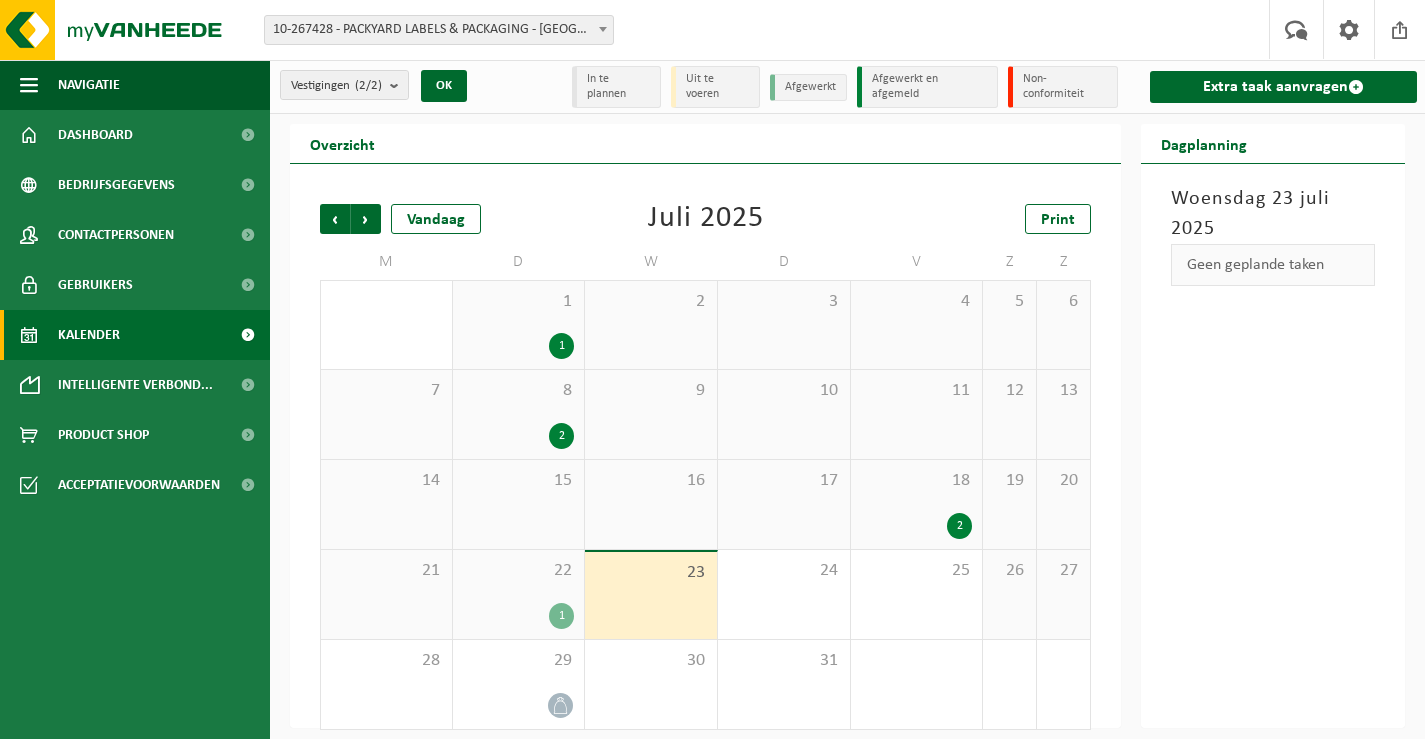 scroll, scrollTop: 0, scrollLeft: 0, axis: both 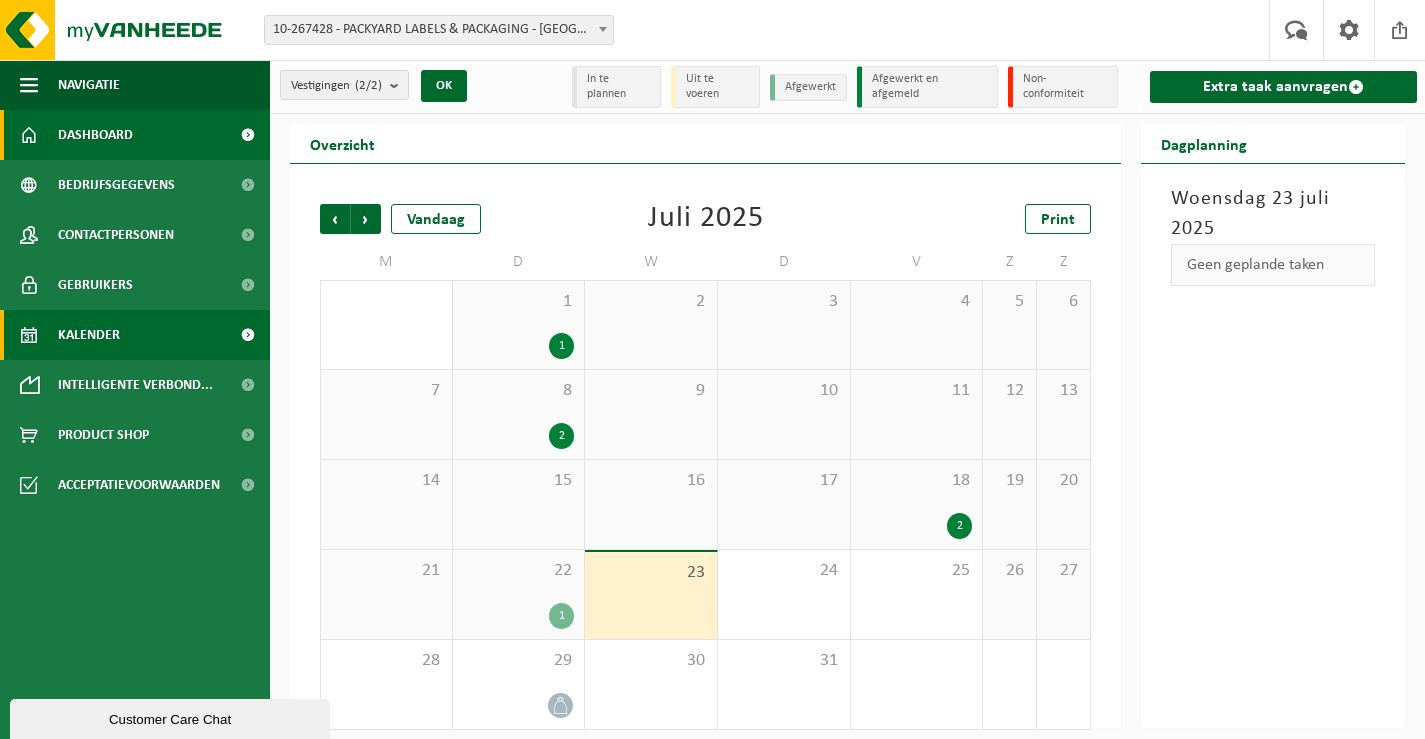 click on "Dashboard" at bounding box center [135, 135] 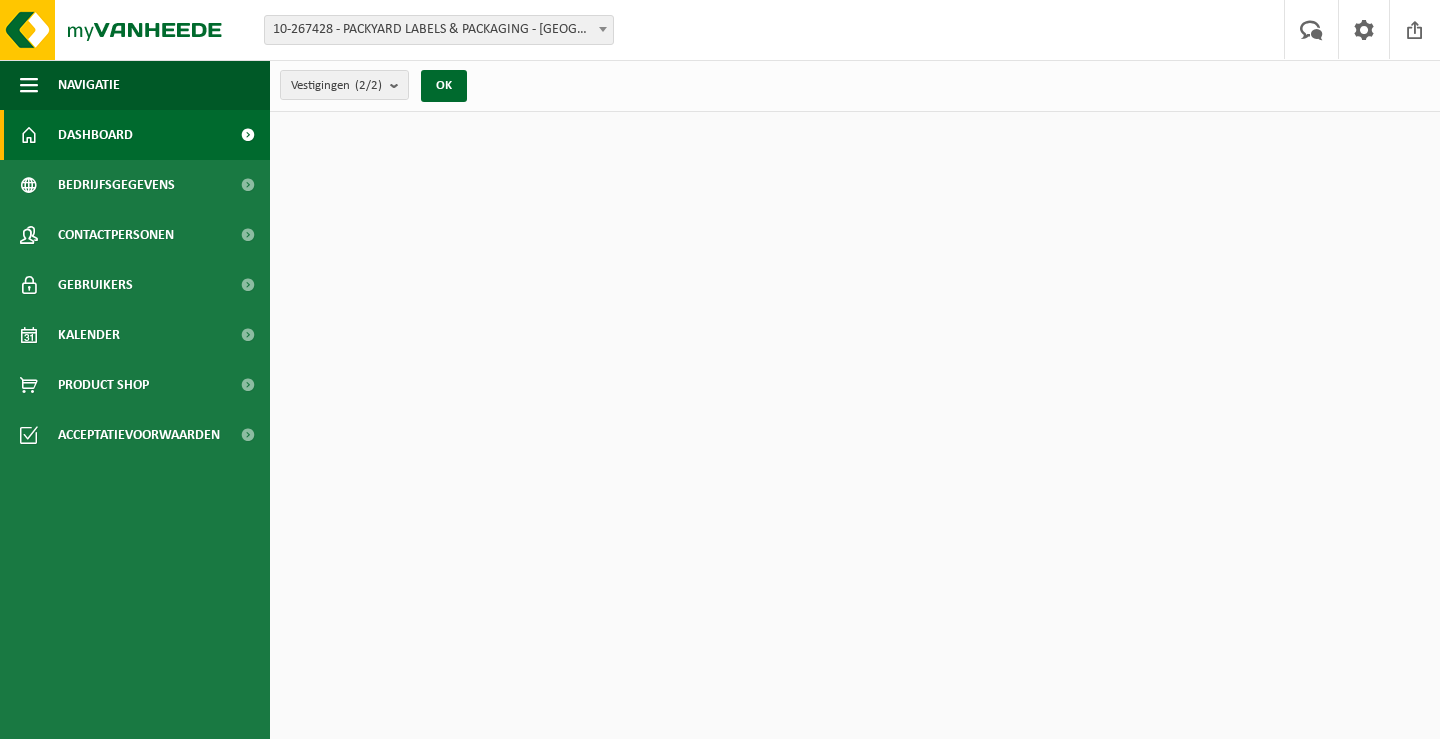 scroll, scrollTop: 0, scrollLeft: 0, axis: both 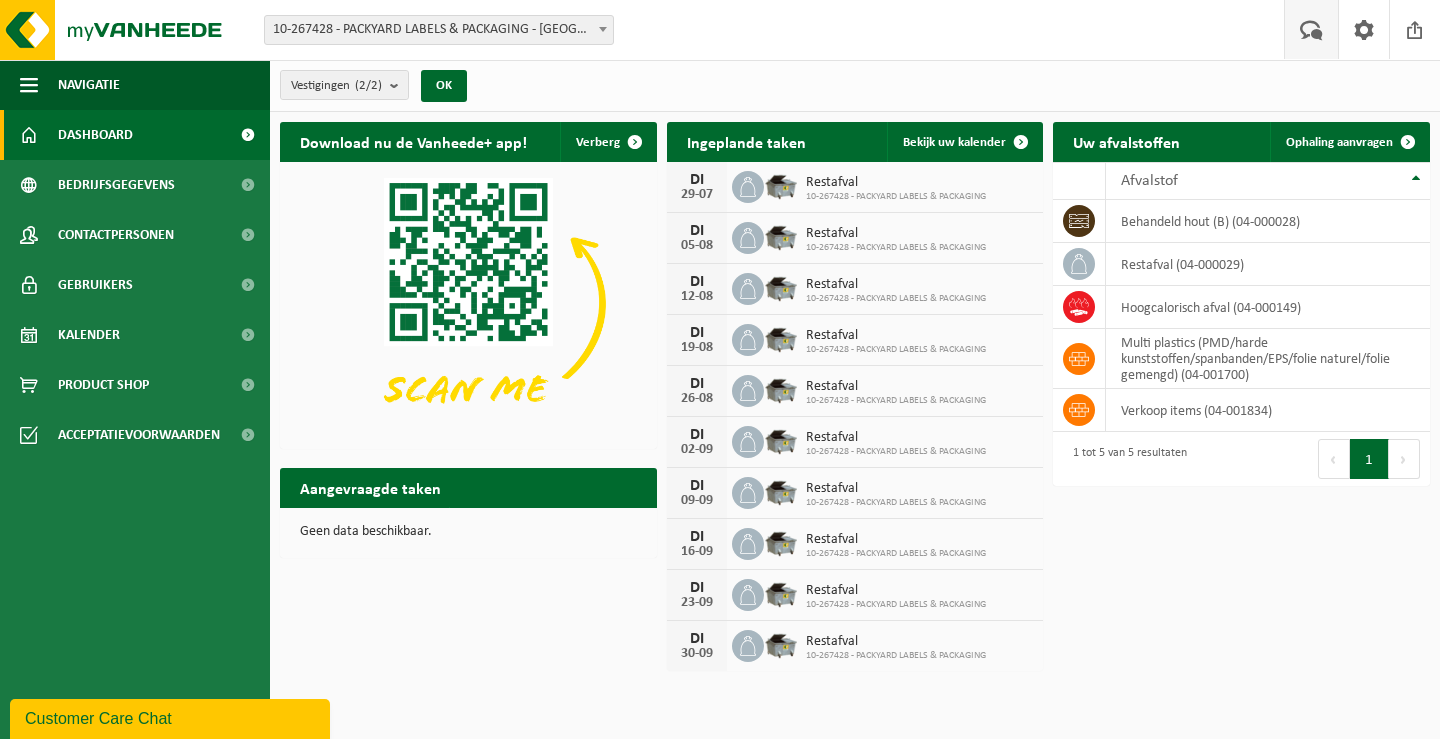click on "Uw feedback" at bounding box center [1311, 29] 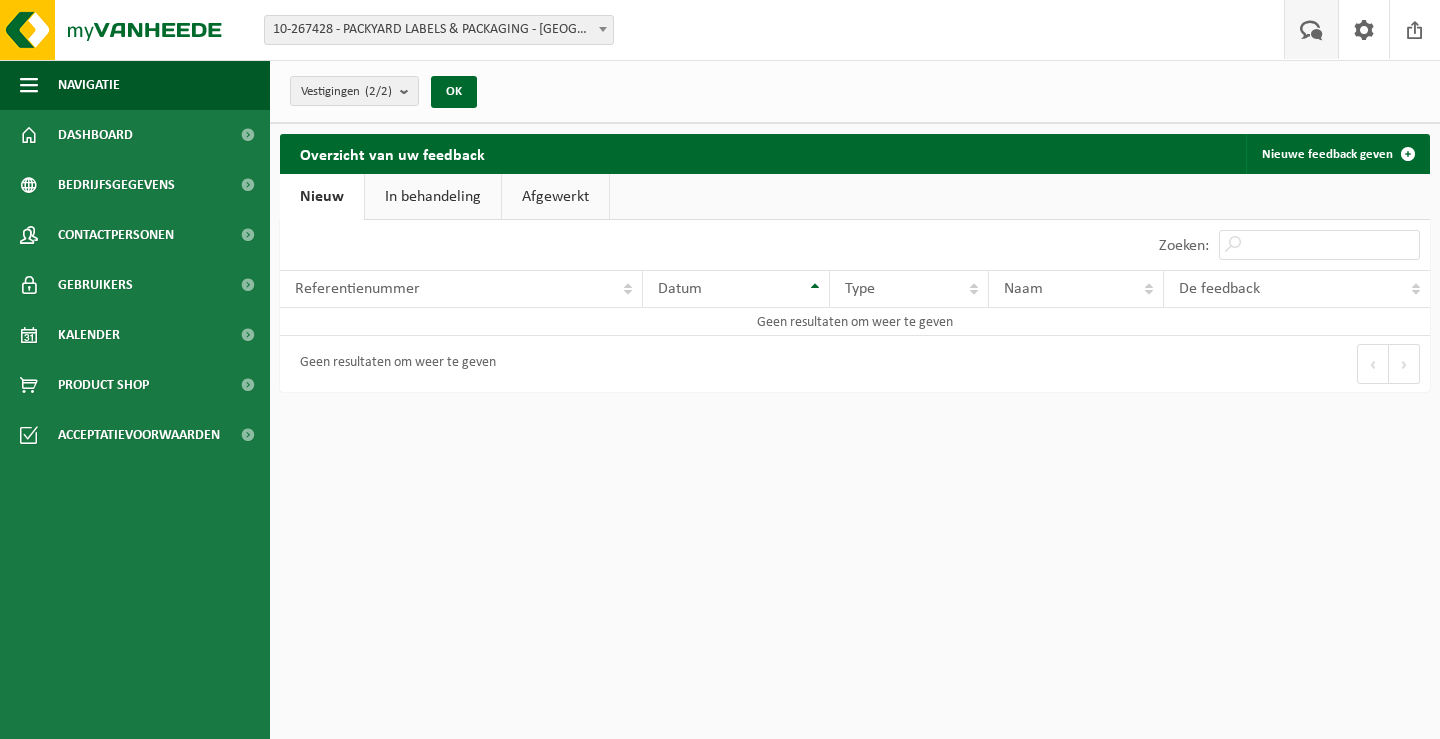 scroll, scrollTop: 0, scrollLeft: 0, axis: both 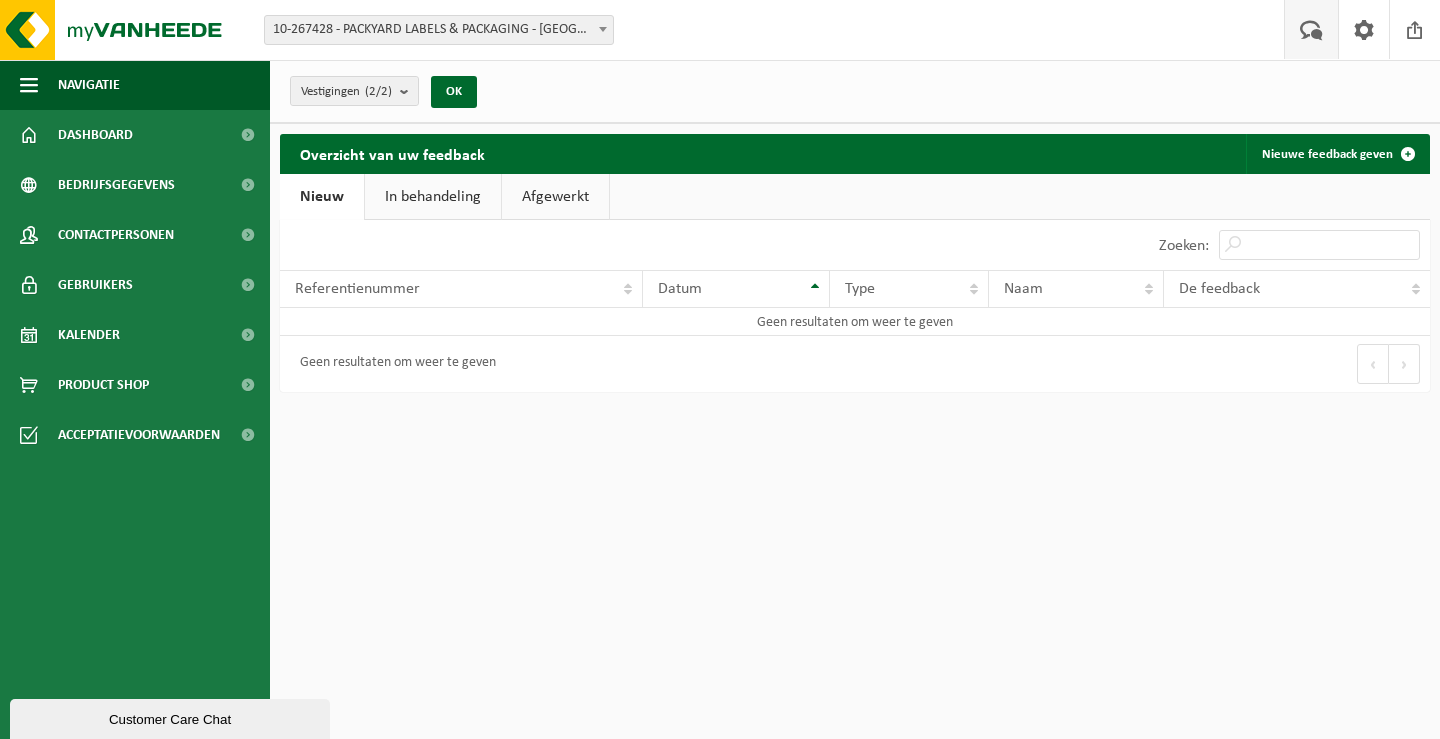 click on "Uw feedback" at bounding box center [1311, 29] 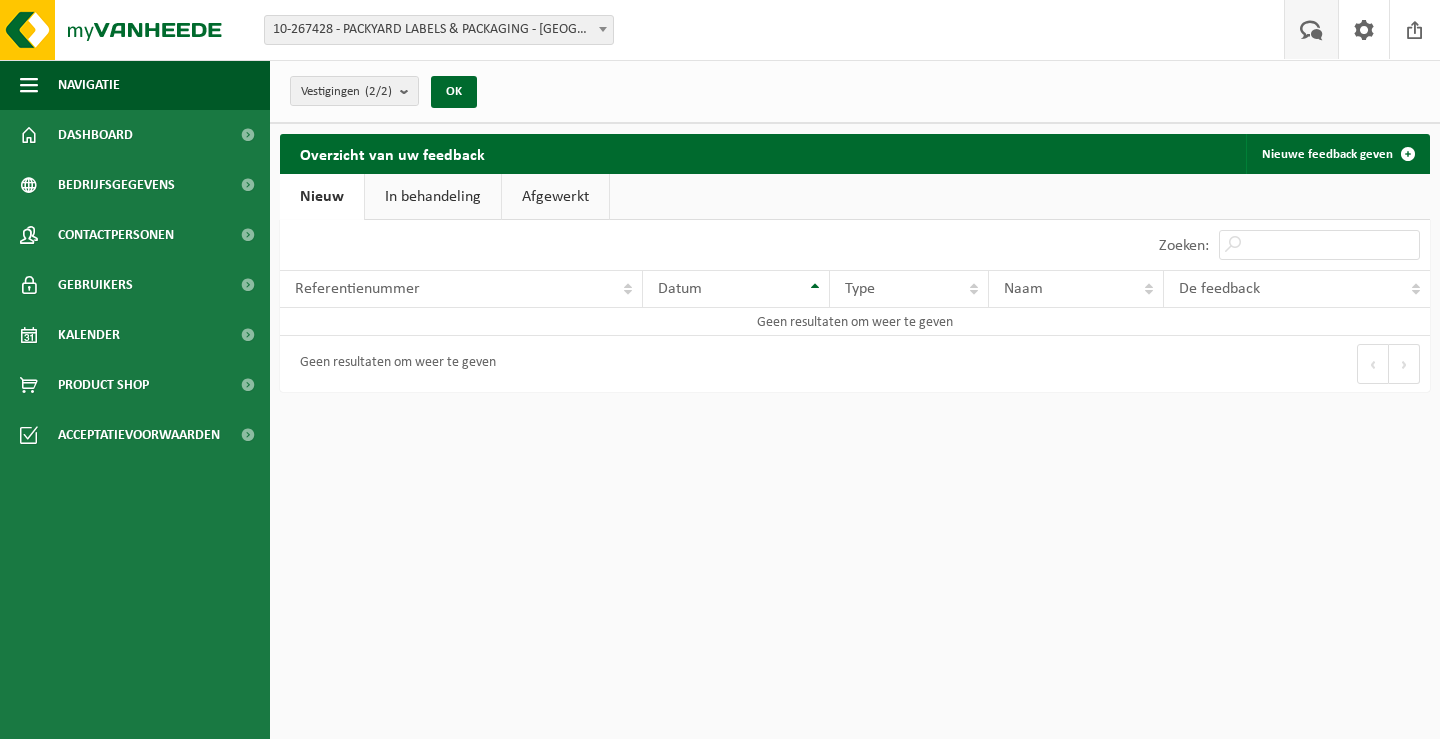scroll, scrollTop: 0, scrollLeft: 0, axis: both 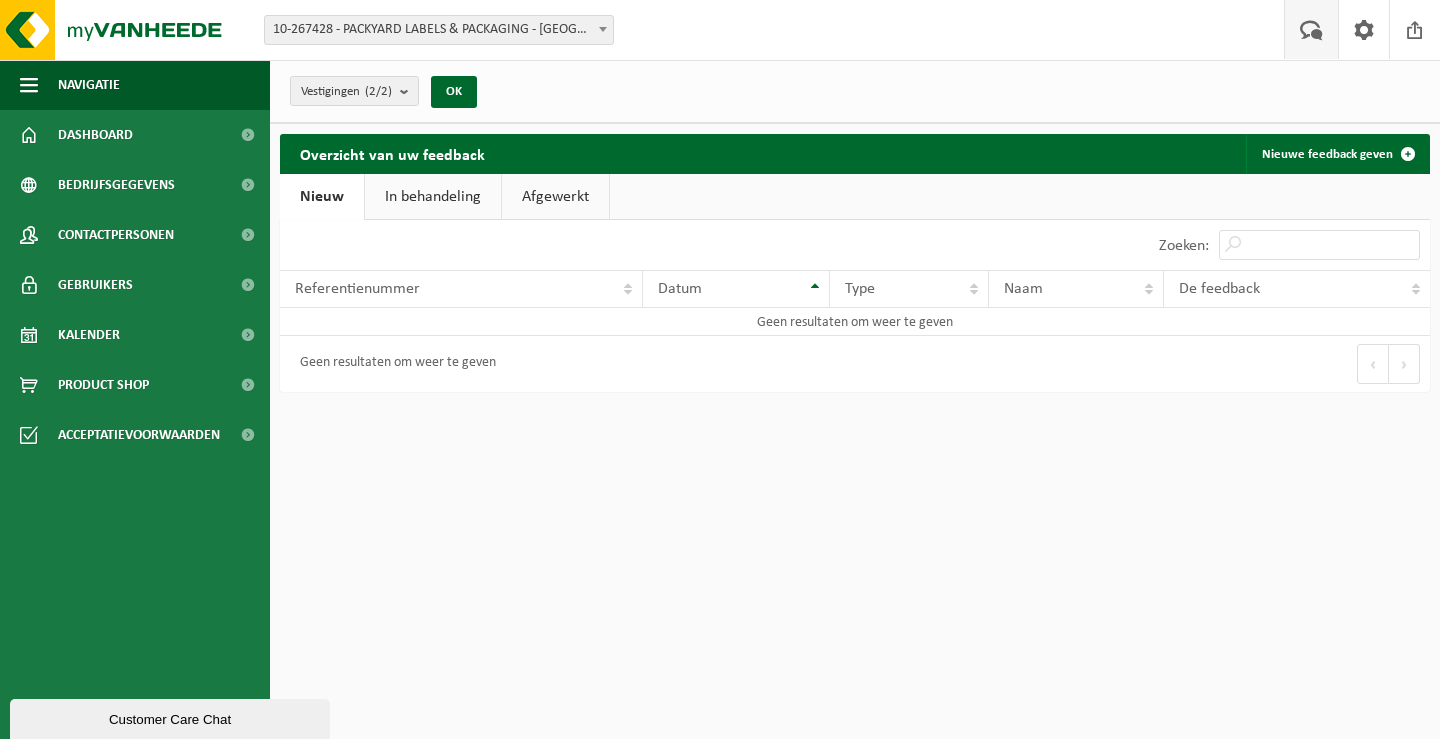 click at bounding box center [1311, 29] 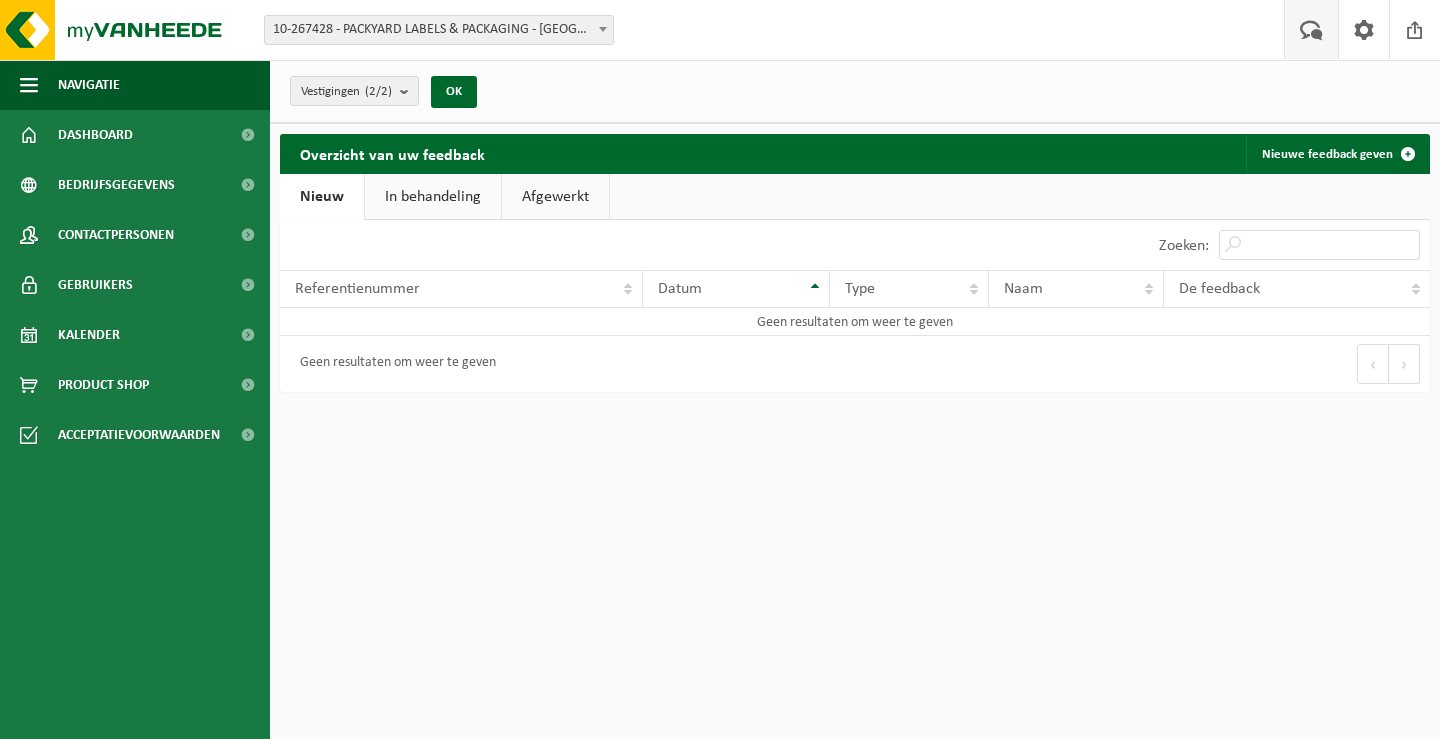 scroll, scrollTop: 0, scrollLeft: 0, axis: both 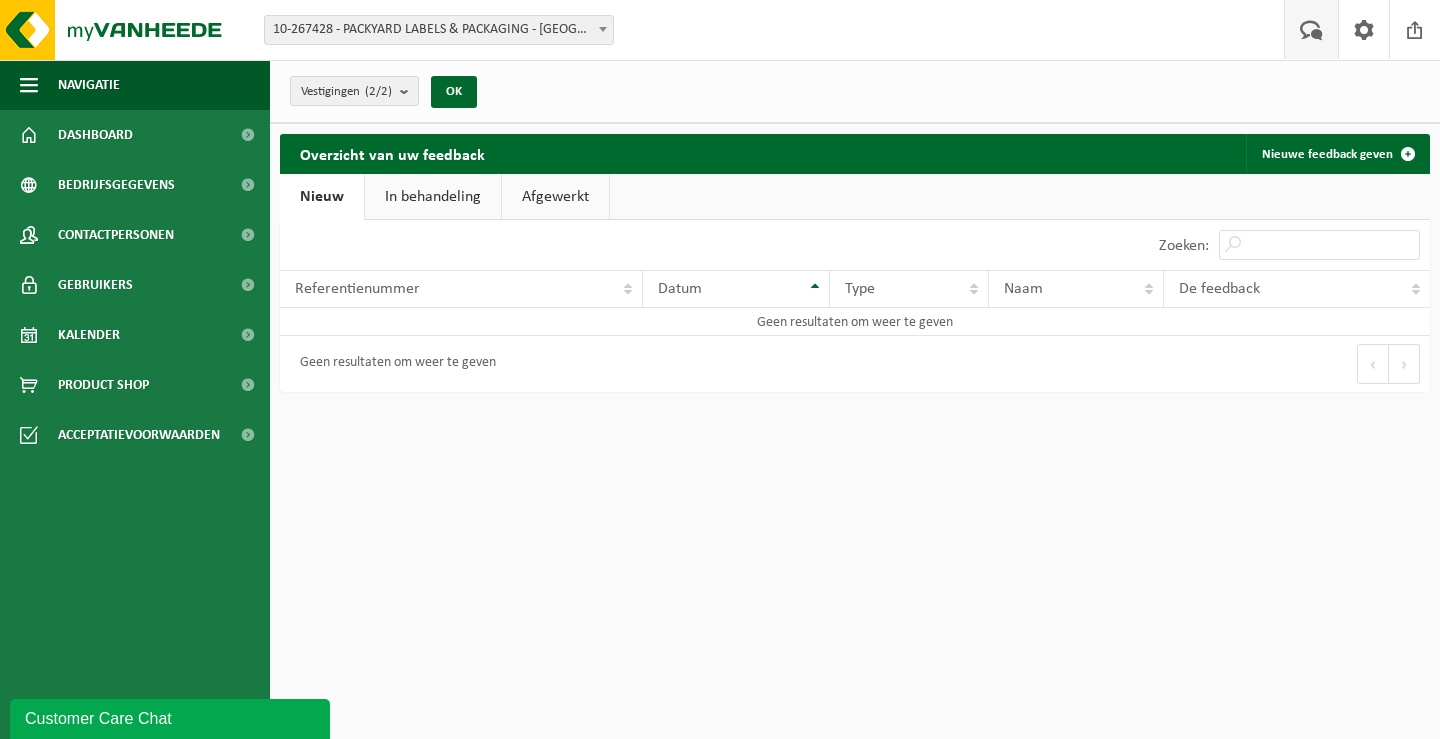 click at bounding box center (1311, 29) 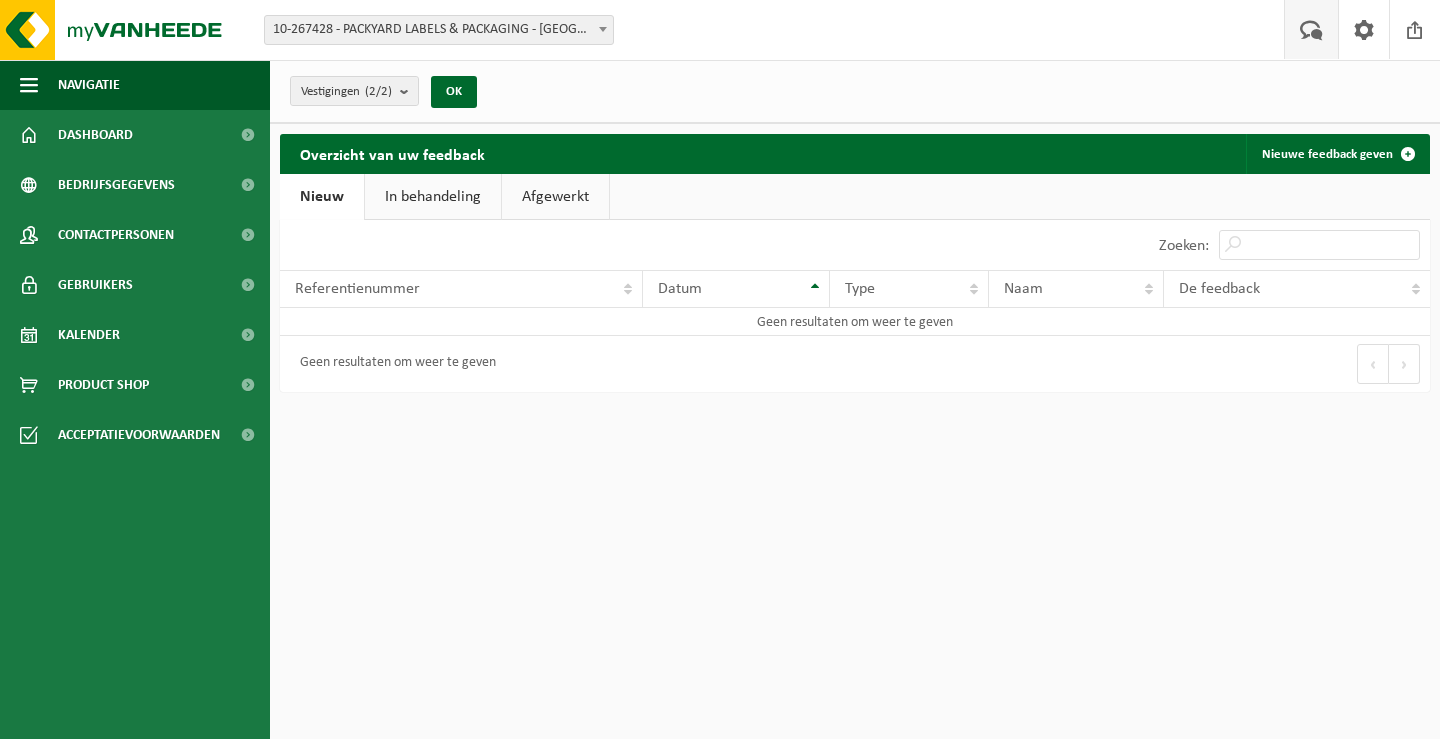 scroll, scrollTop: 0, scrollLeft: 0, axis: both 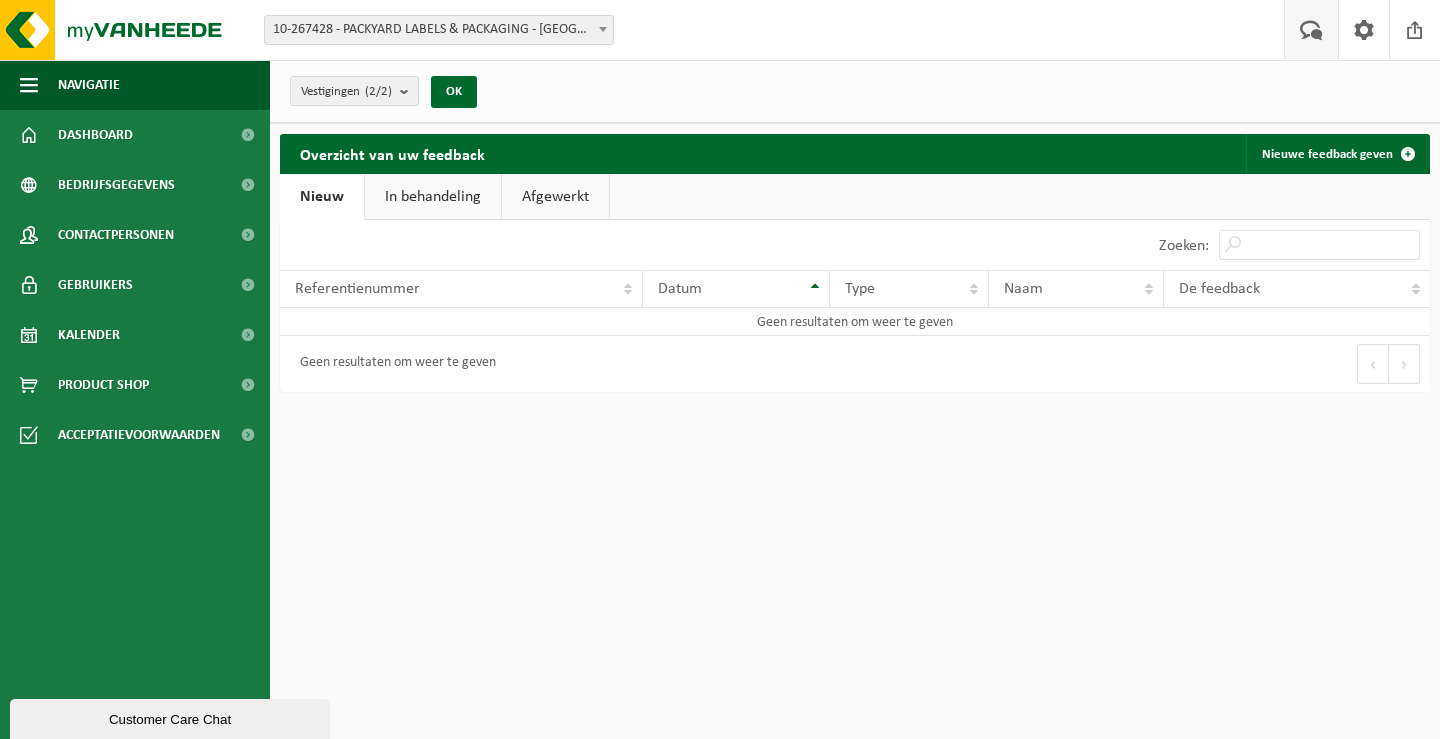 click on "Customer Care Chat" at bounding box center (170, 719) 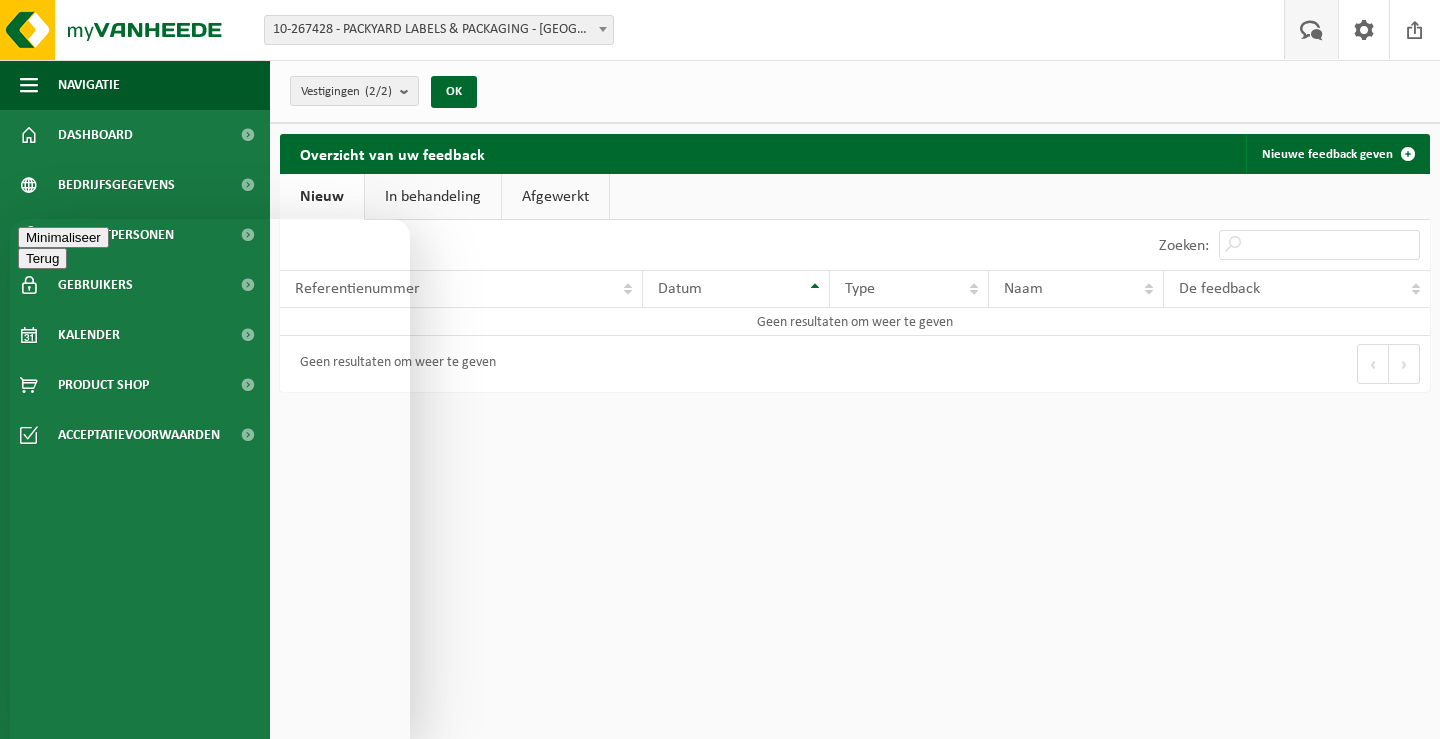 click on "We typically reply in a few minutes" at bounding box center (210, 882) 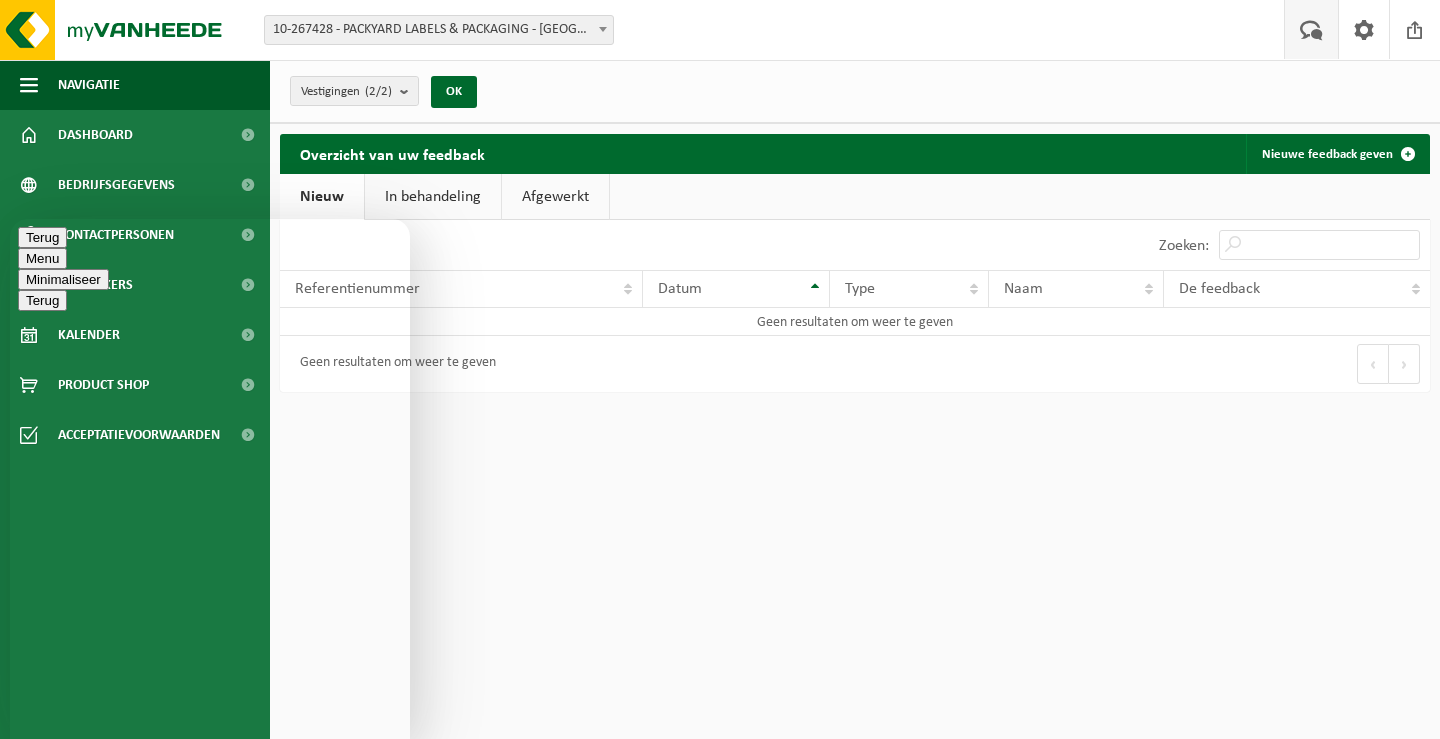 click on "Beoordeel deze chat Upload bestand Emoji invoeren" at bounding box center [10, 219] 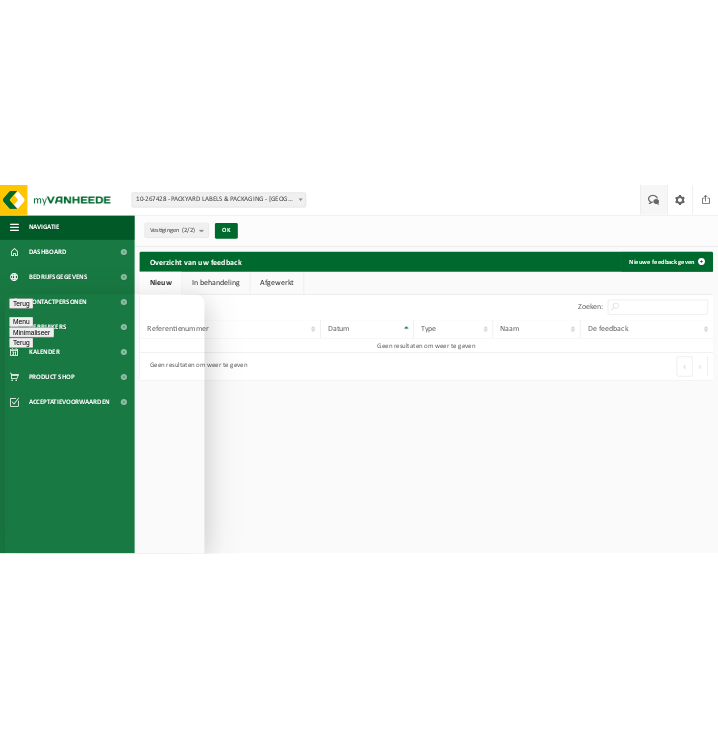 scroll, scrollTop: 13, scrollLeft: 0, axis: vertical 